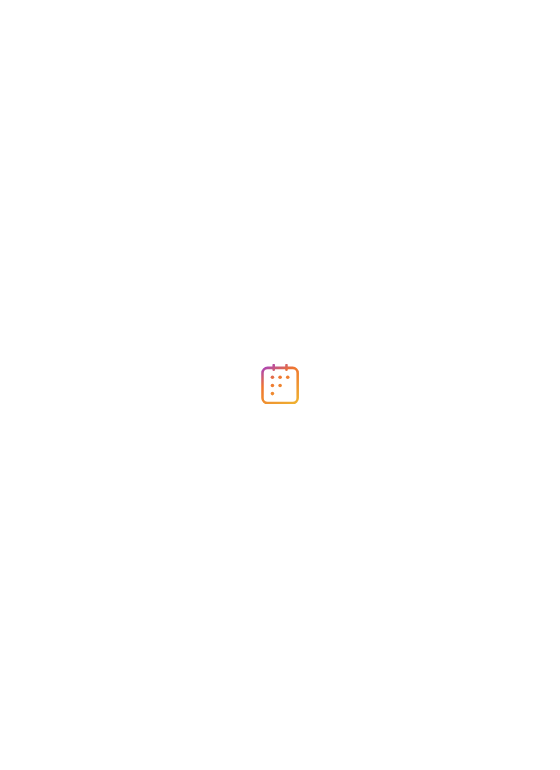 scroll, scrollTop: 0, scrollLeft: 0, axis: both 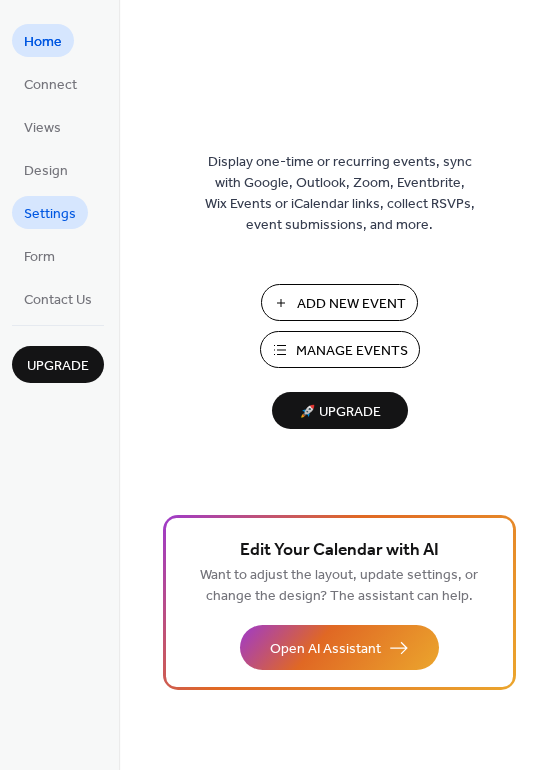 click on "Settings" at bounding box center (50, 214) 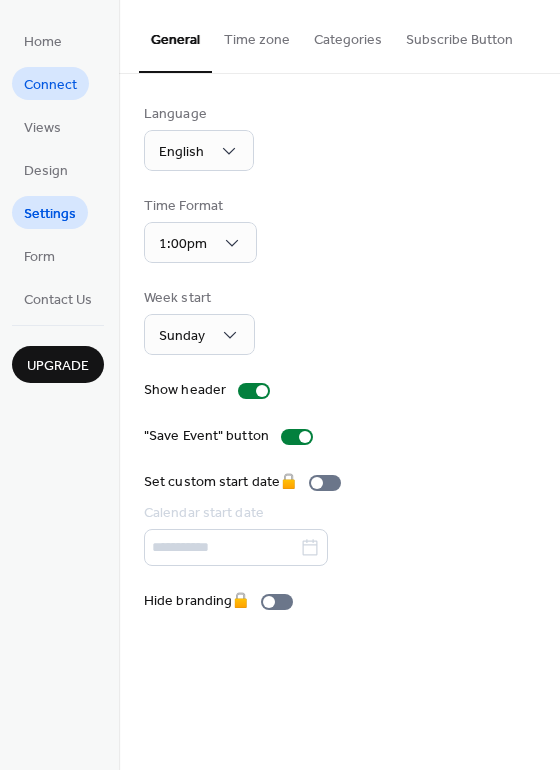 click on "Connect" at bounding box center (50, 83) 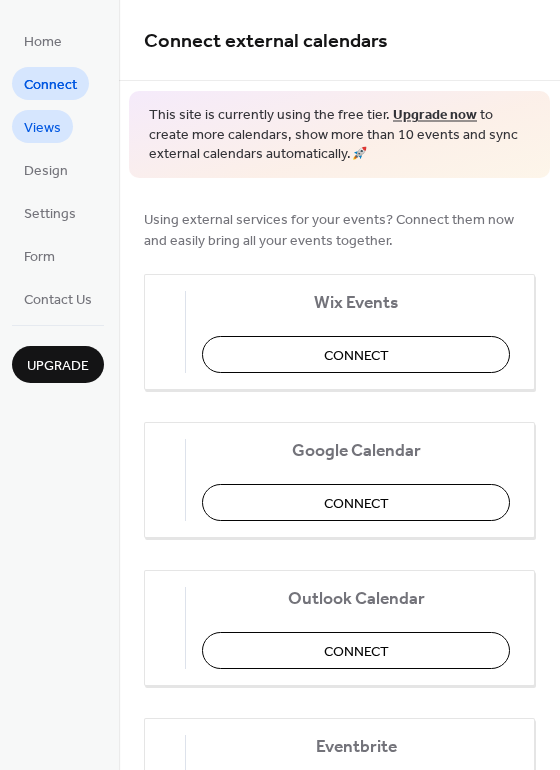 click on "Views" at bounding box center (42, 128) 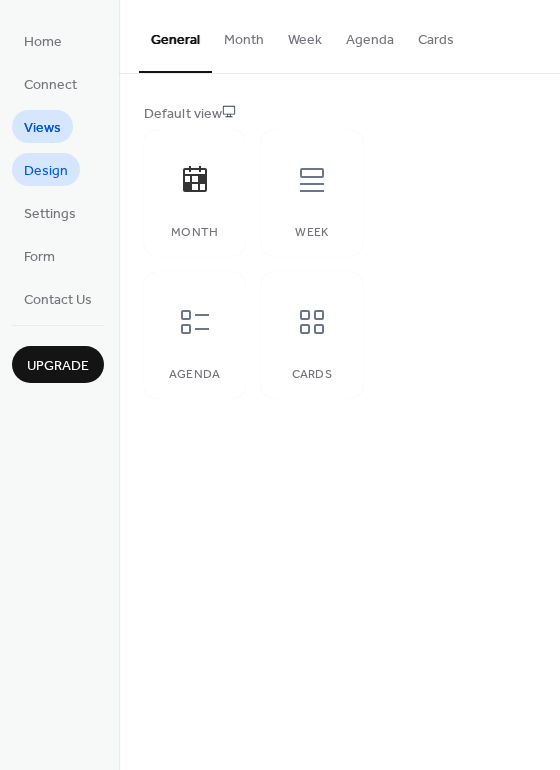 click on "Design" at bounding box center [46, 171] 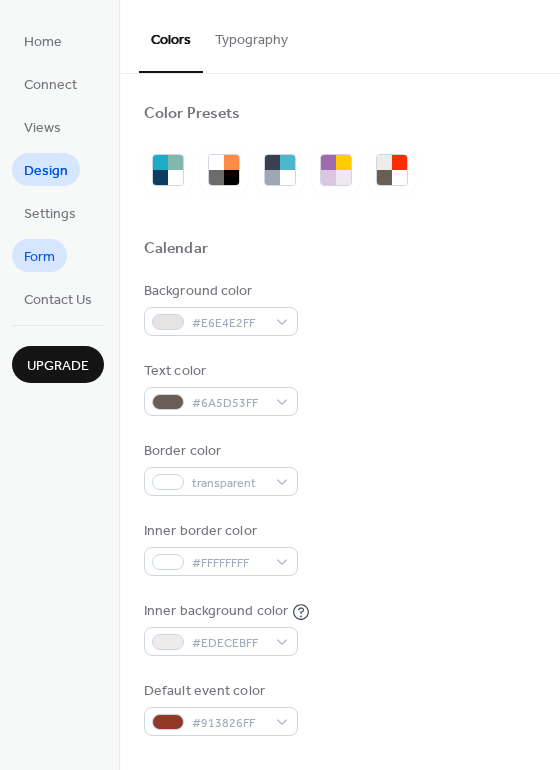 click on "Form" at bounding box center [39, 255] 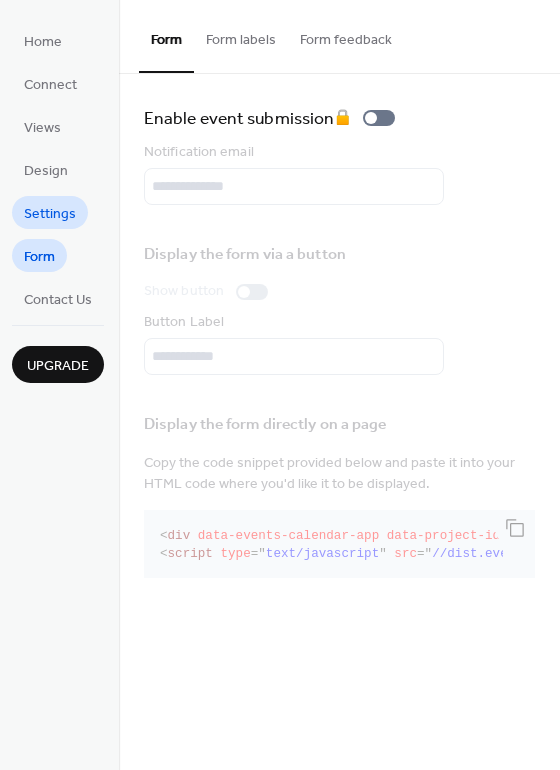 click on "Settings" at bounding box center [50, 212] 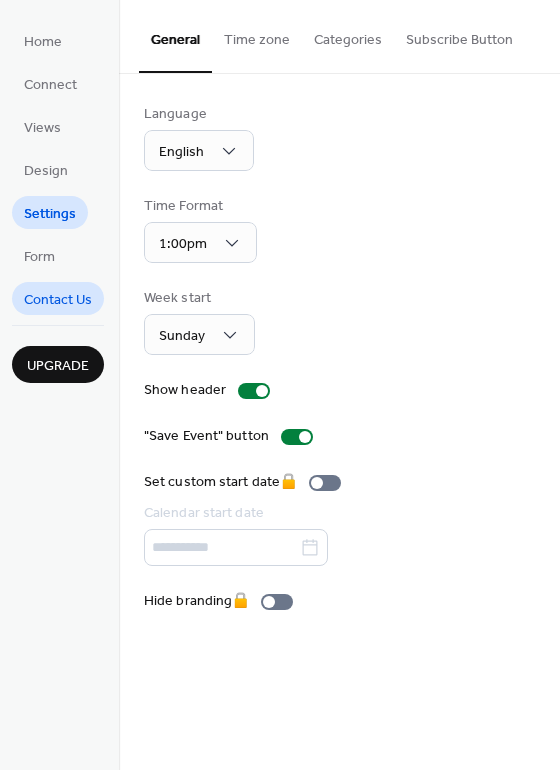click on "Contact Us" at bounding box center (58, 300) 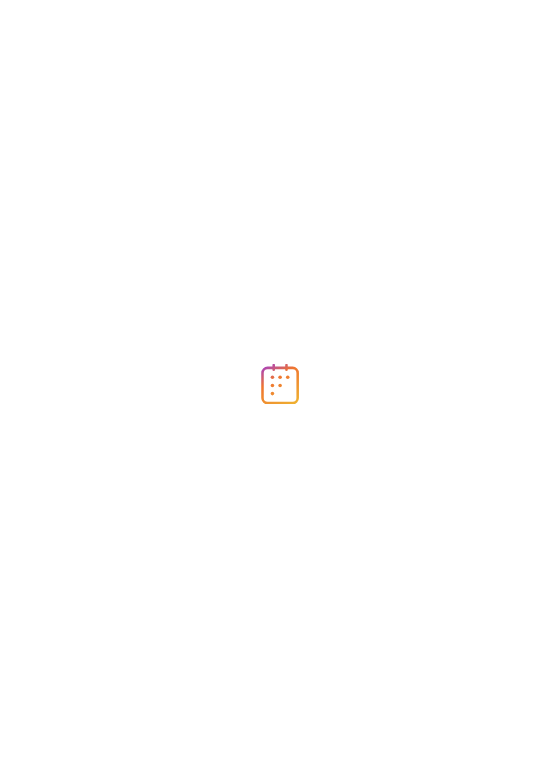 scroll, scrollTop: 0, scrollLeft: 0, axis: both 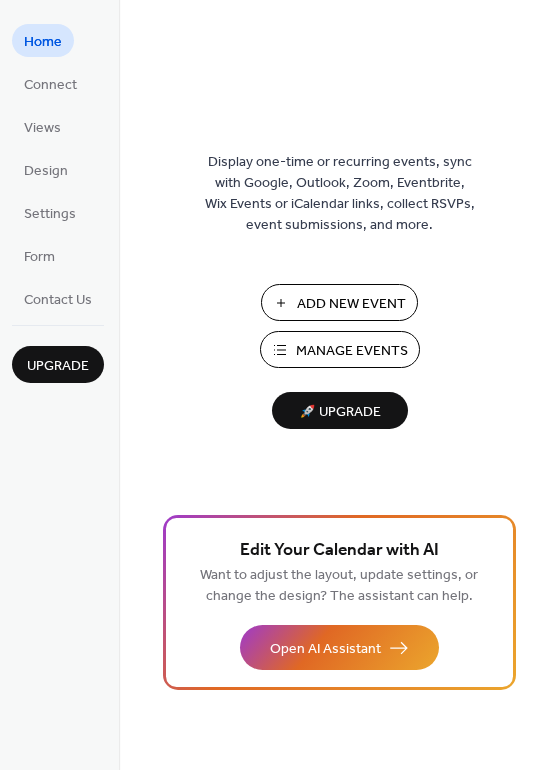 click on "Add New Event" at bounding box center (351, 304) 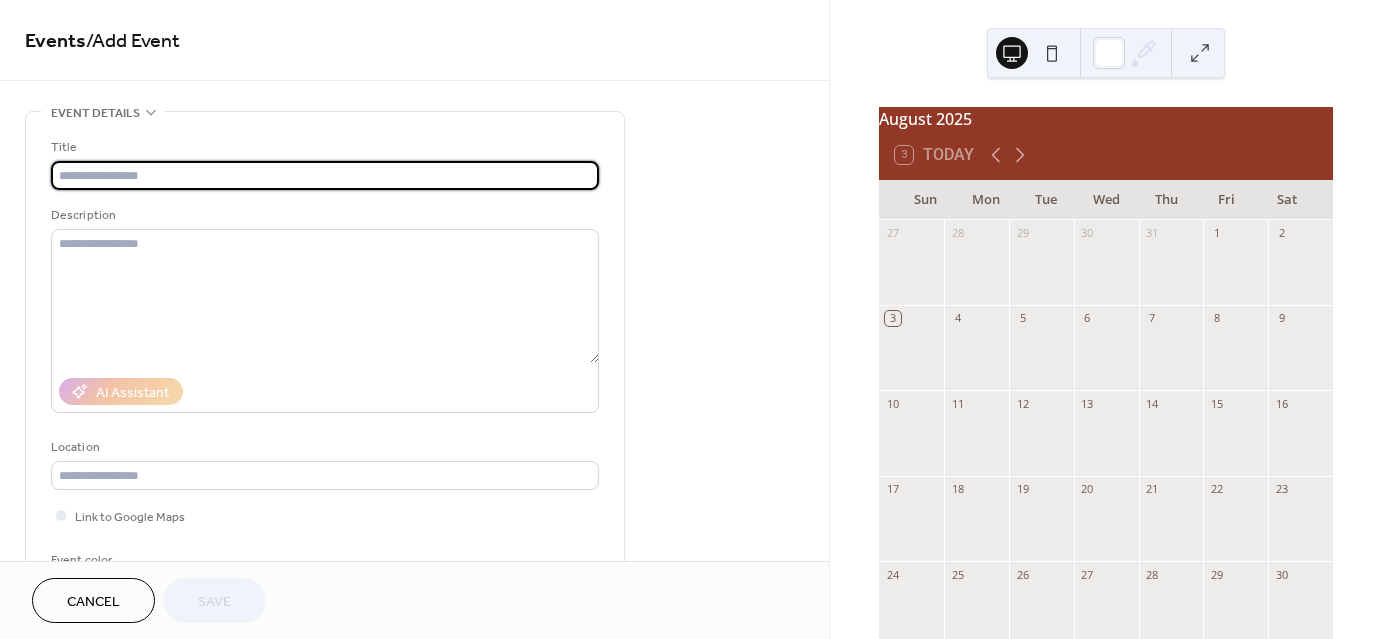 scroll, scrollTop: 0, scrollLeft: 0, axis: both 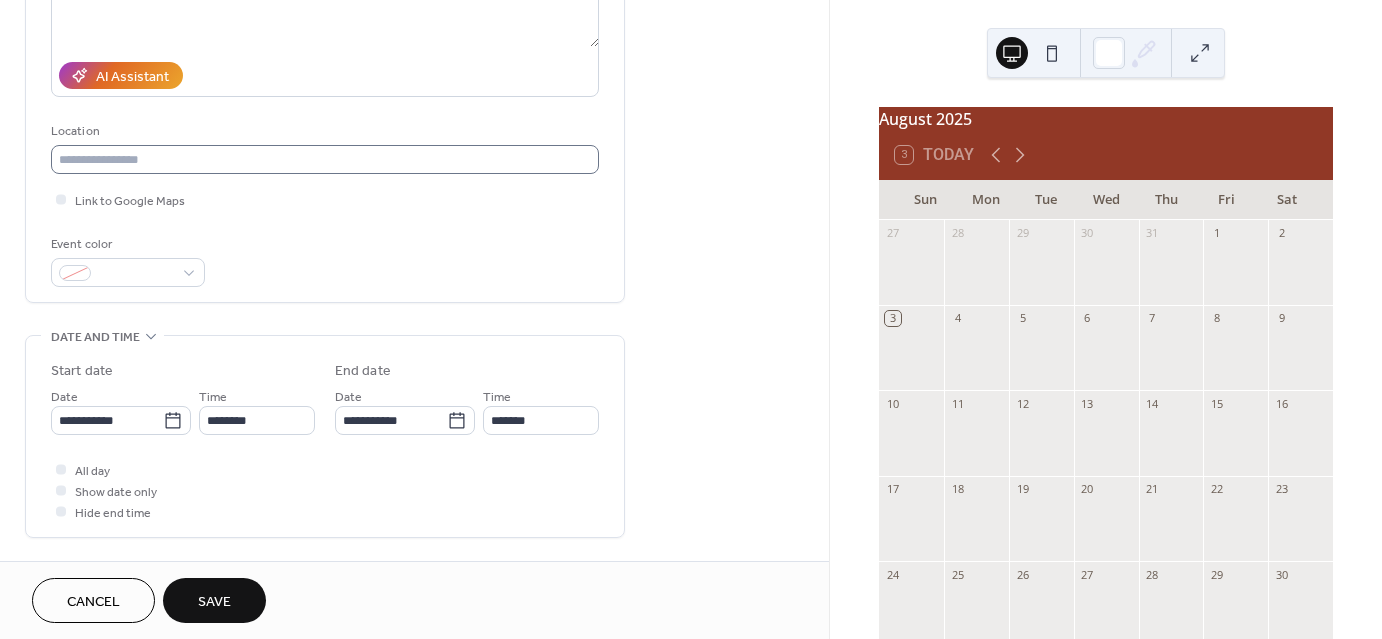 type on "**********" 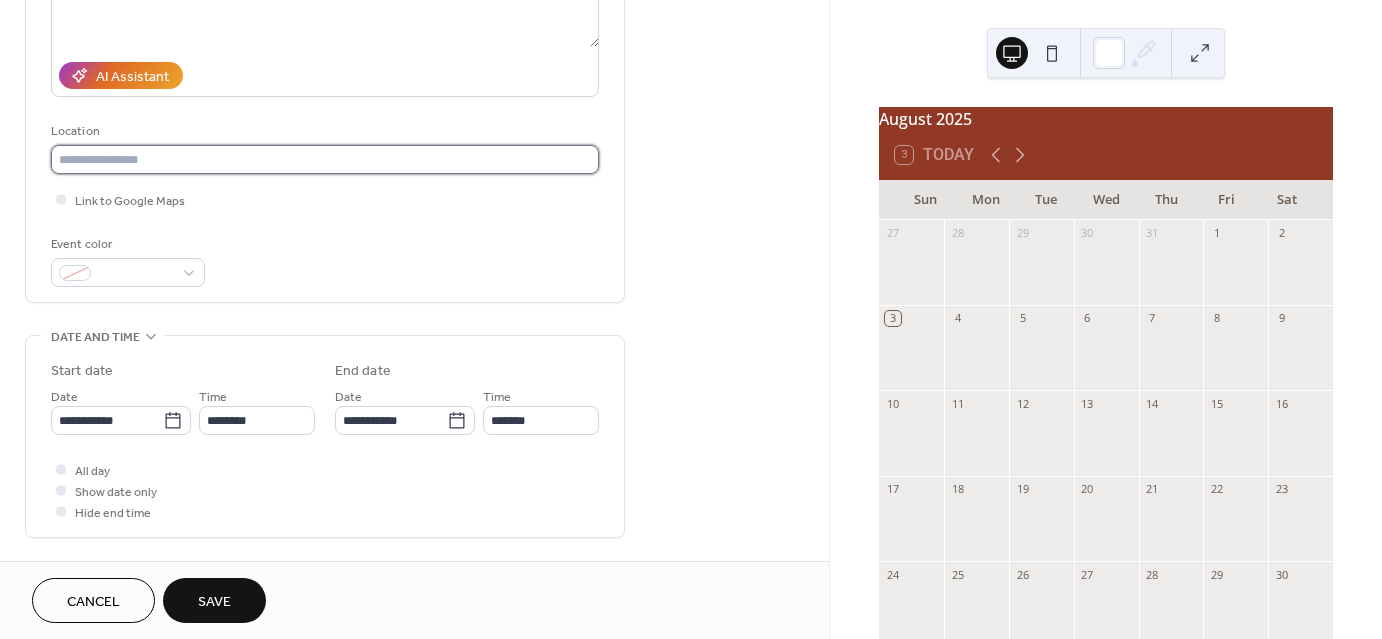 click at bounding box center (325, 159) 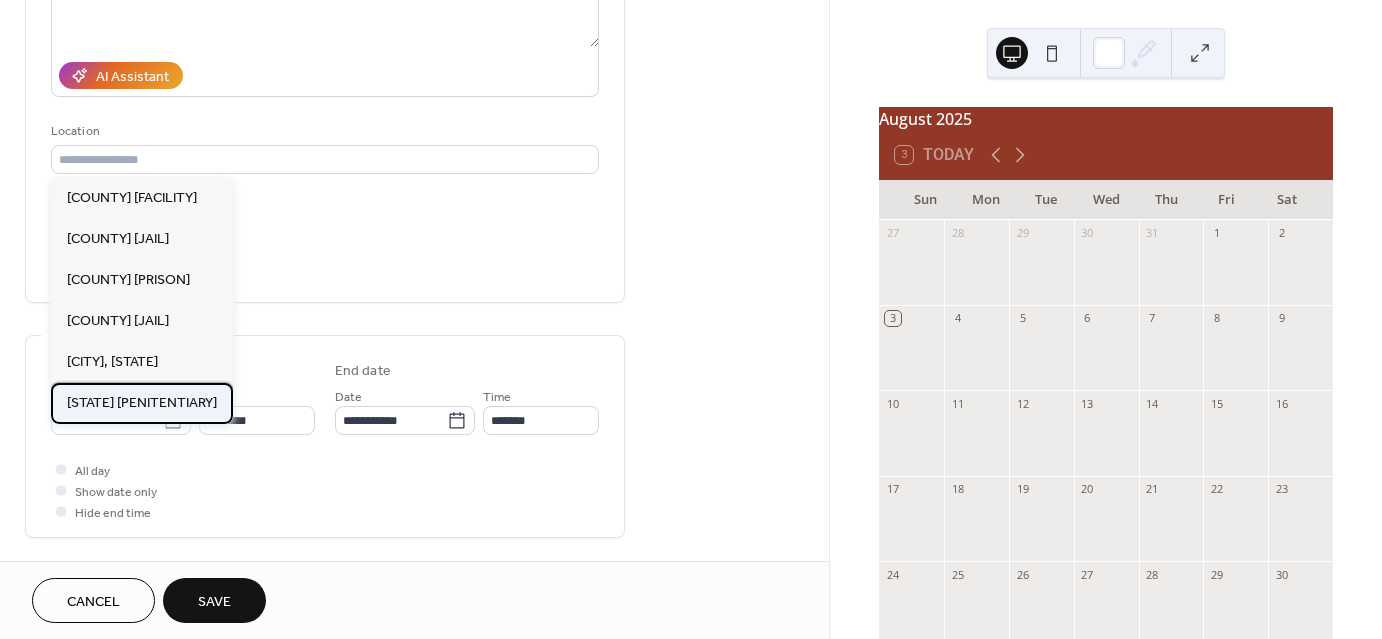 click on "[STATE] [PENITENTIARY]" at bounding box center [142, 402] 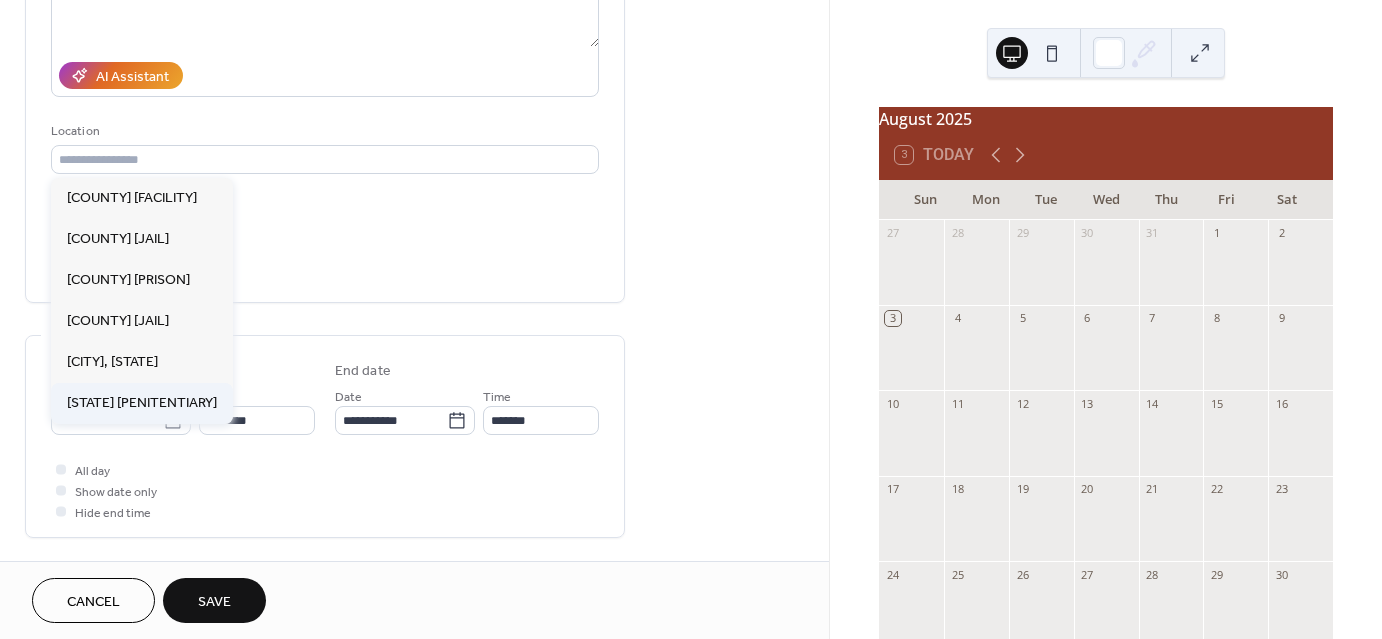 type on "**********" 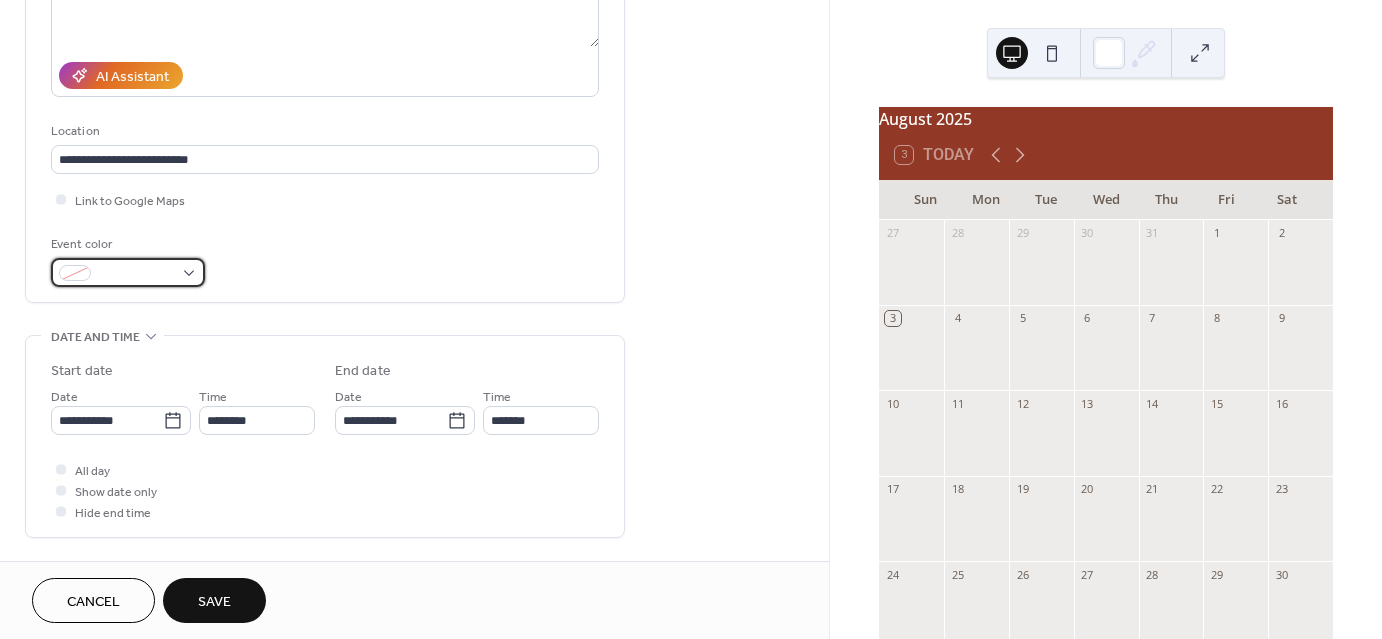 click at bounding box center [136, 274] 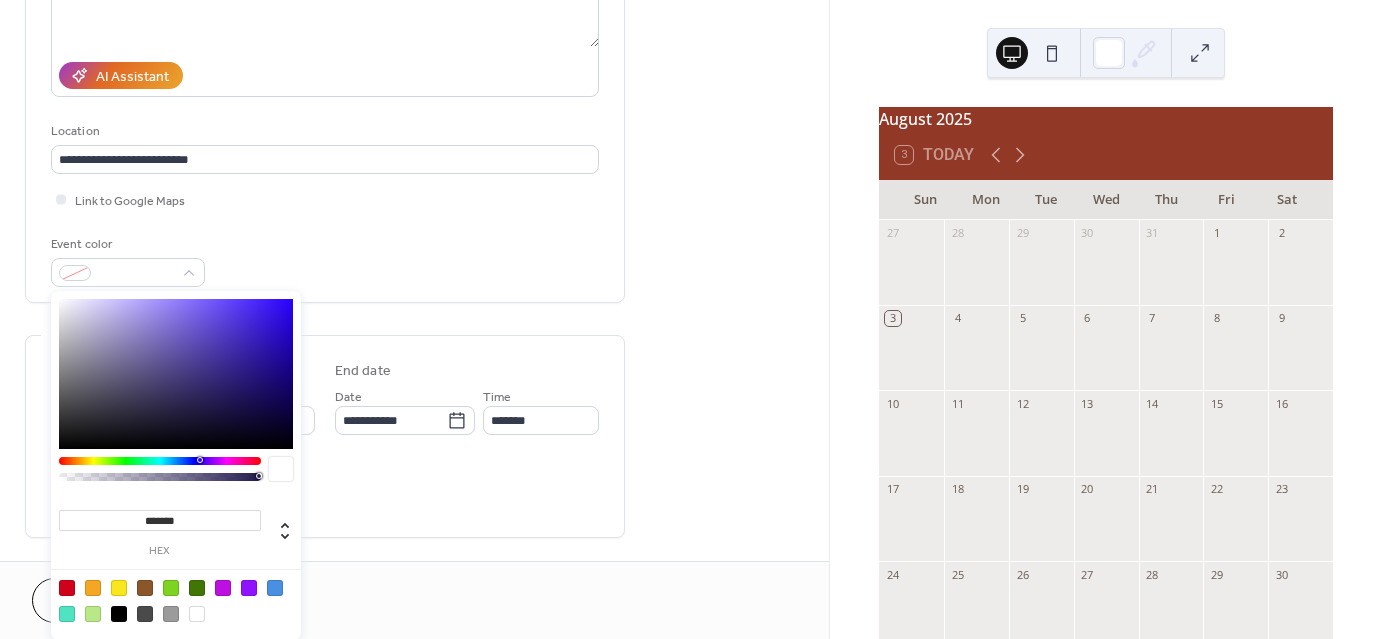click at bounding box center (197, 588) 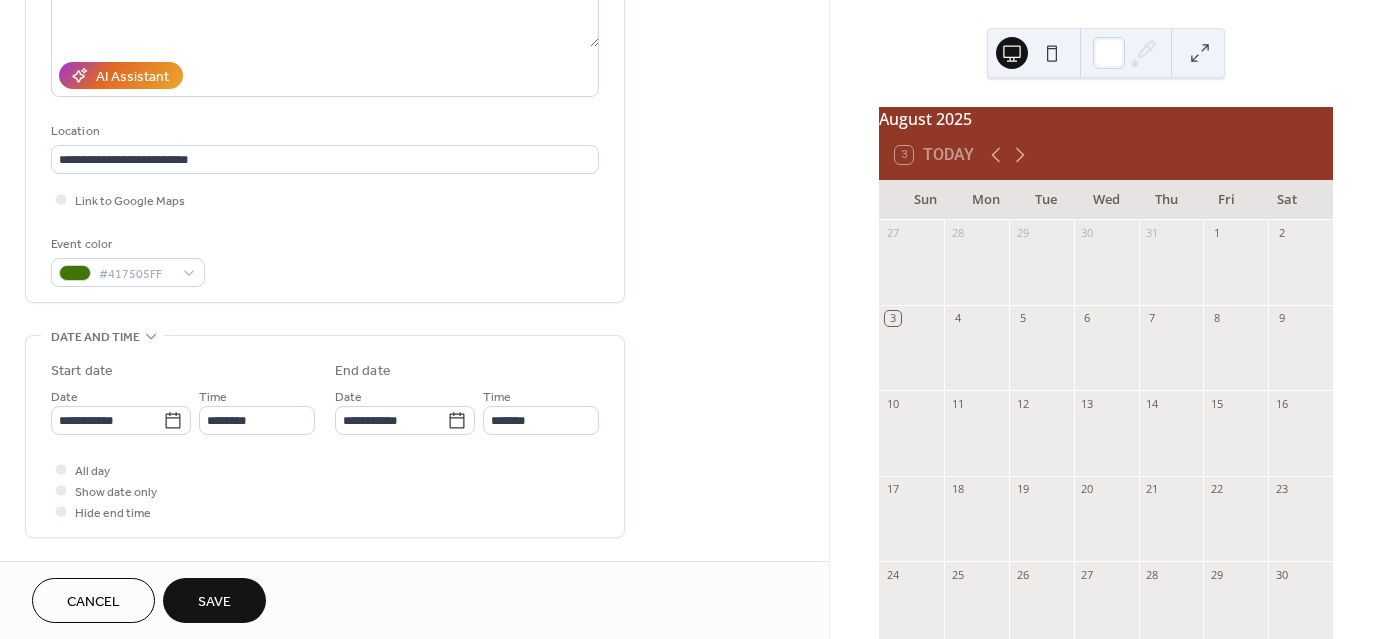 click on "**********" at bounding box center [325, 49] 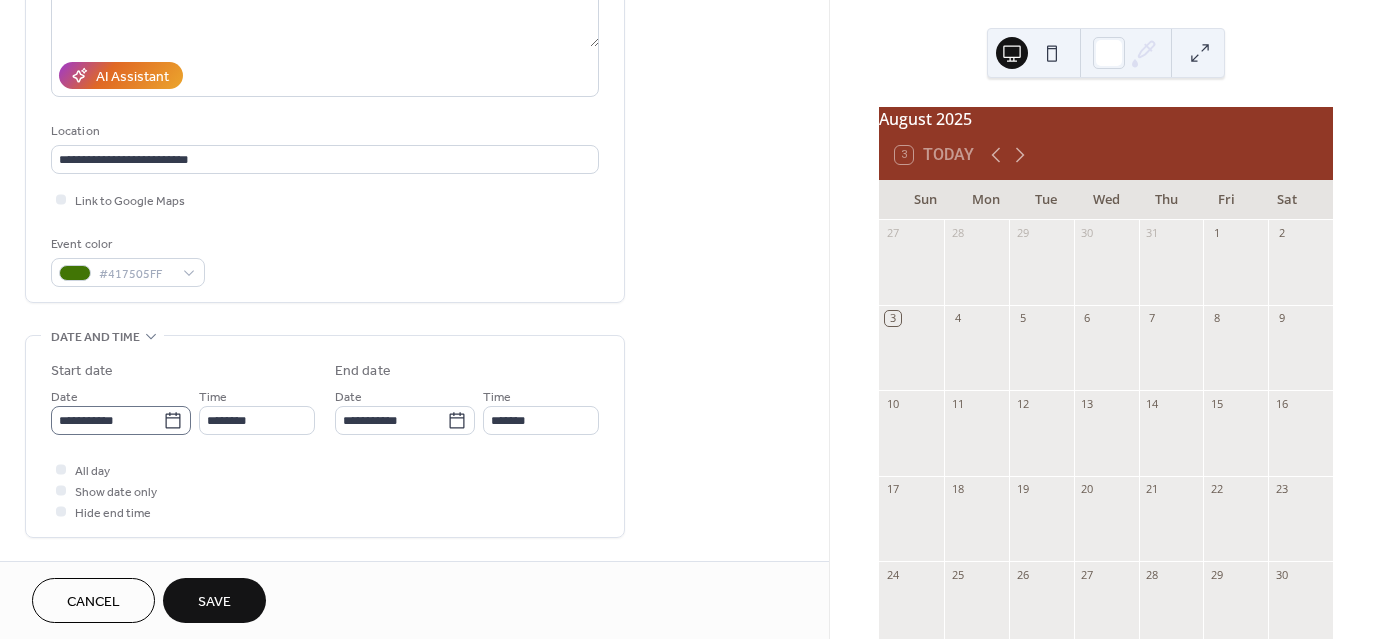 click 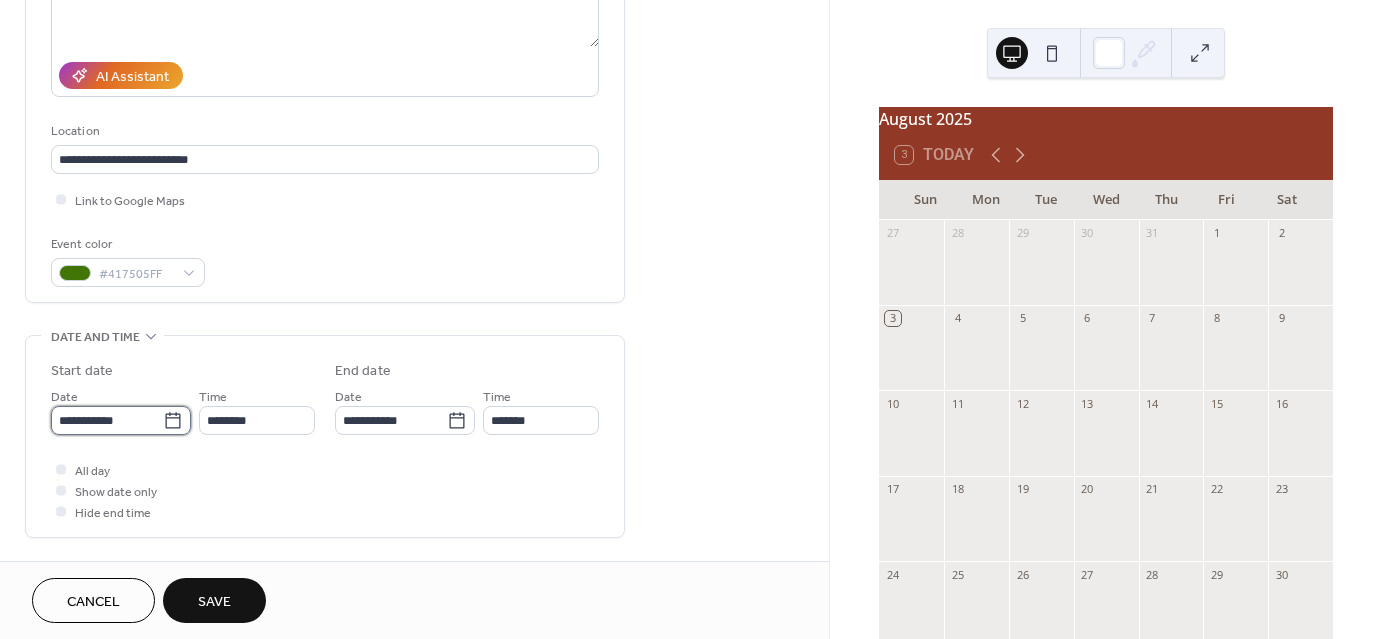 click on "**********" at bounding box center [107, 420] 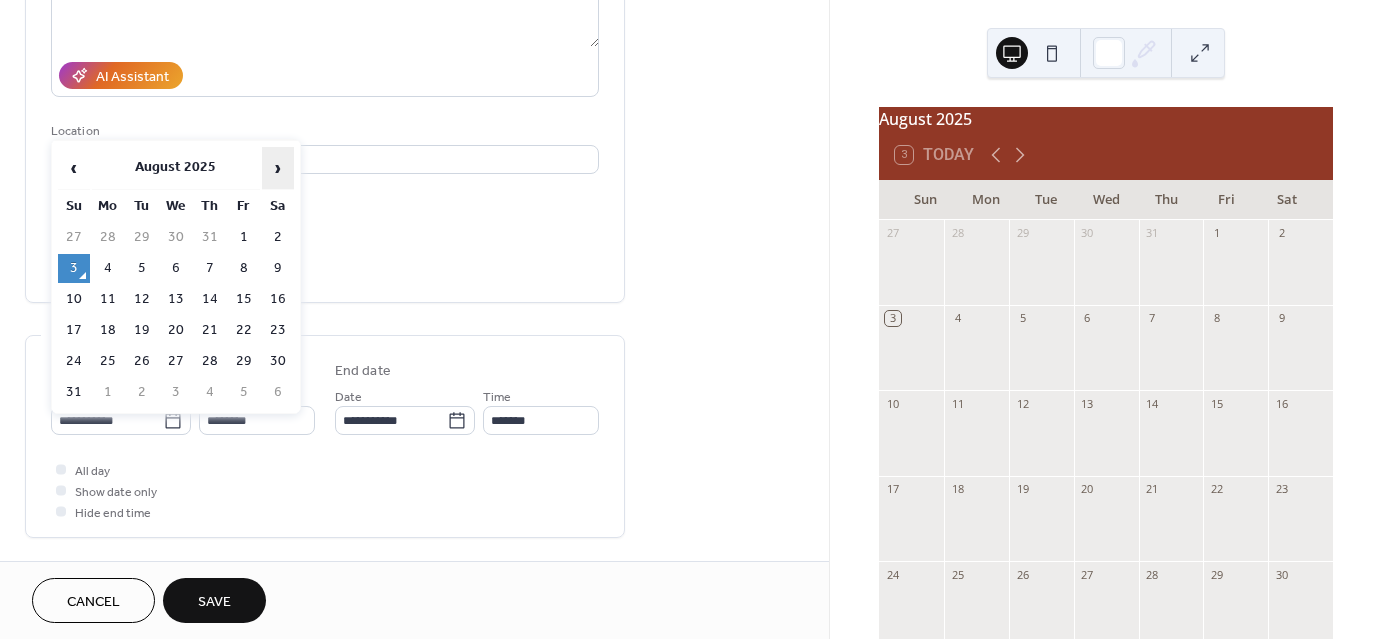 click on "›" at bounding box center [278, 168] 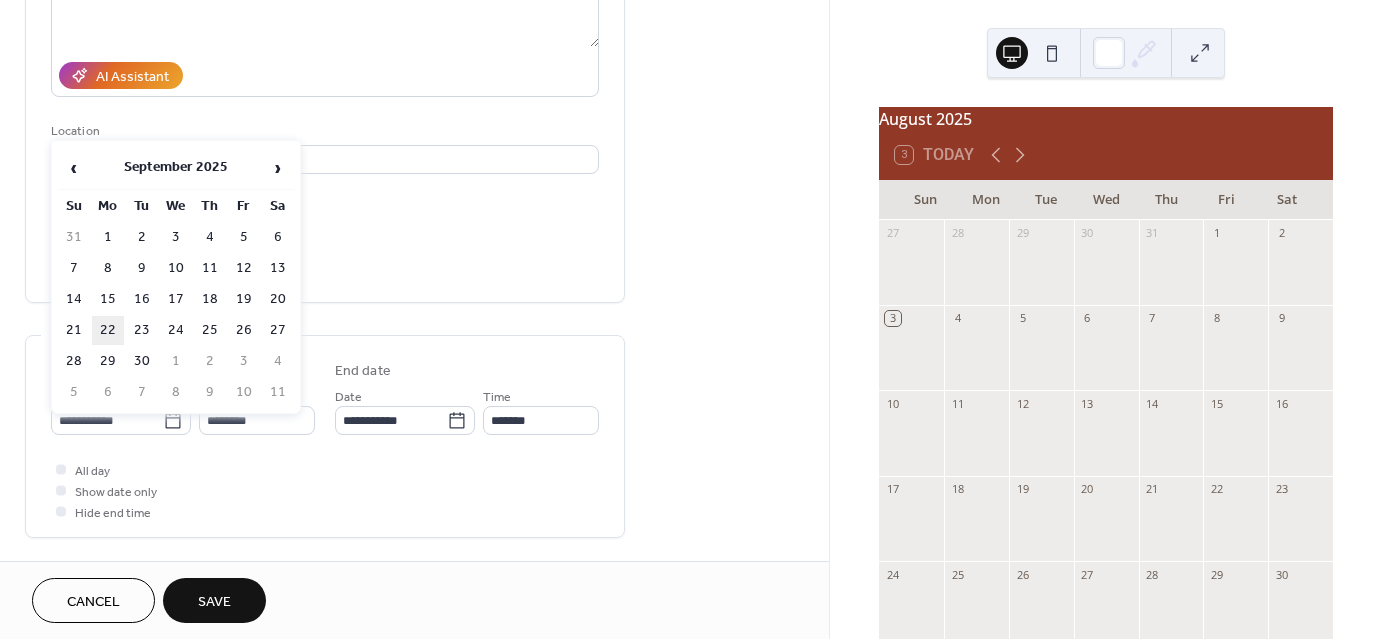 click on "22" at bounding box center (108, 330) 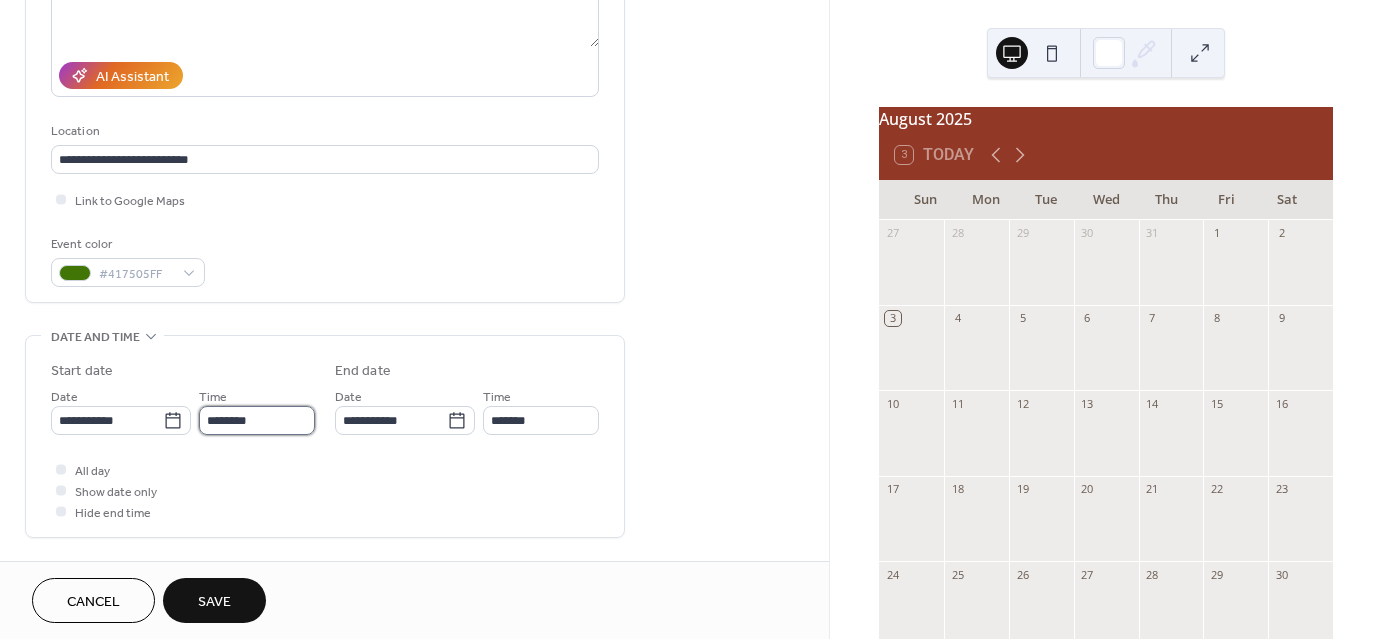 click on "********" at bounding box center (257, 420) 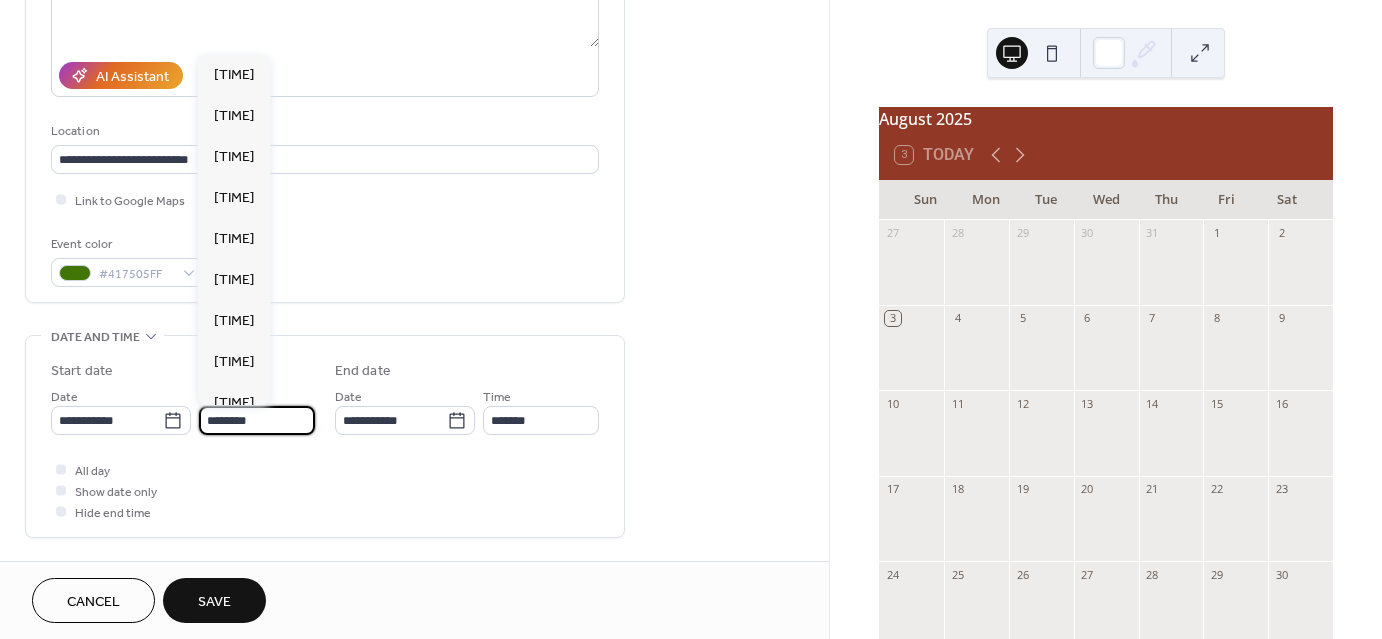 scroll, scrollTop: 1968, scrollLeft: 0, axis: vertical 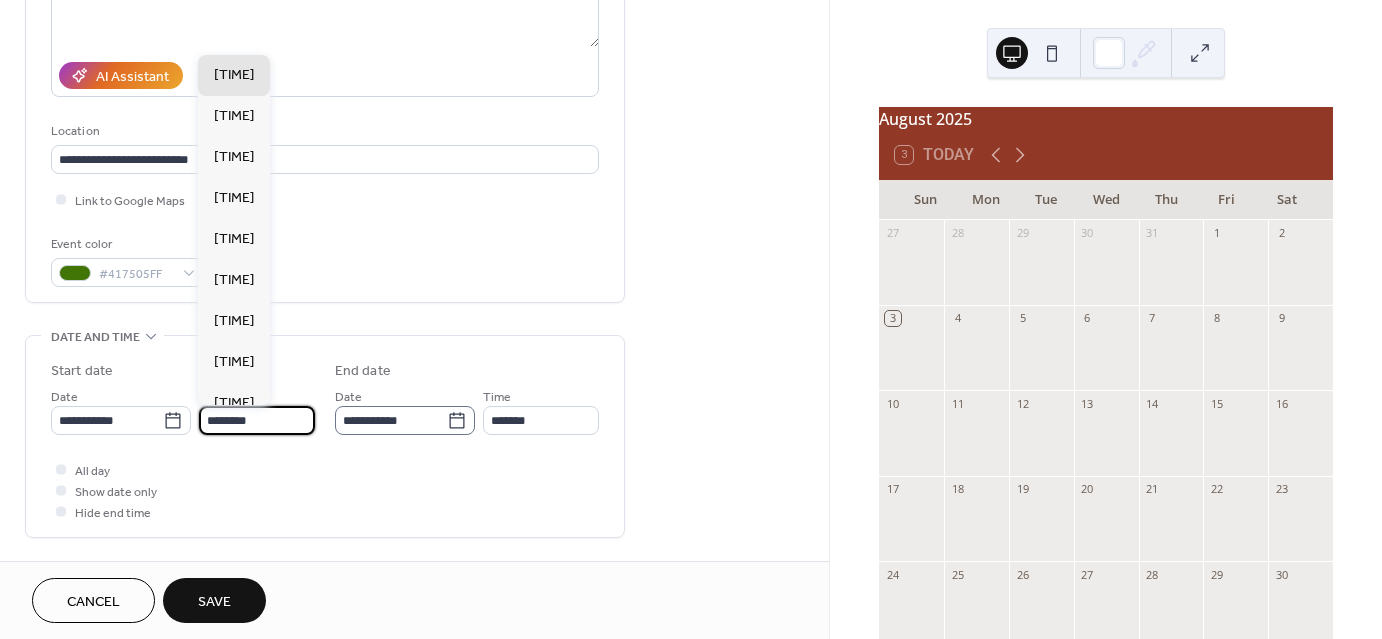 click 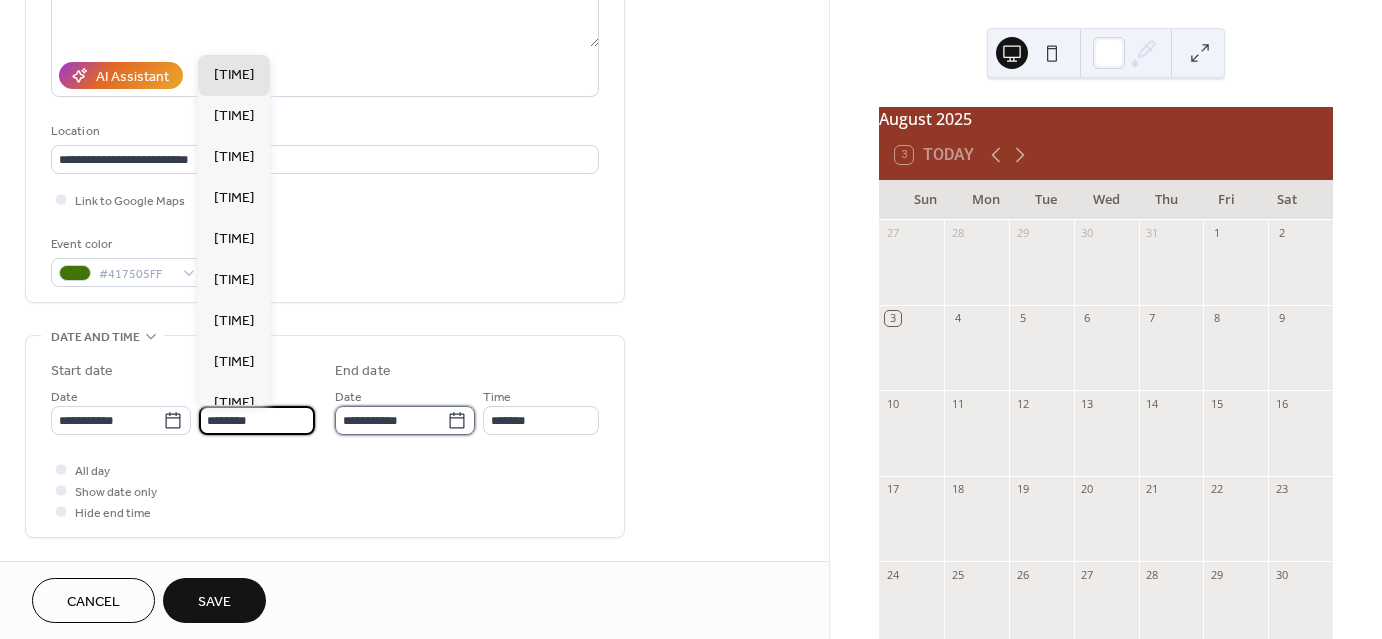 click on "**********" at bounding box center [391, 420] 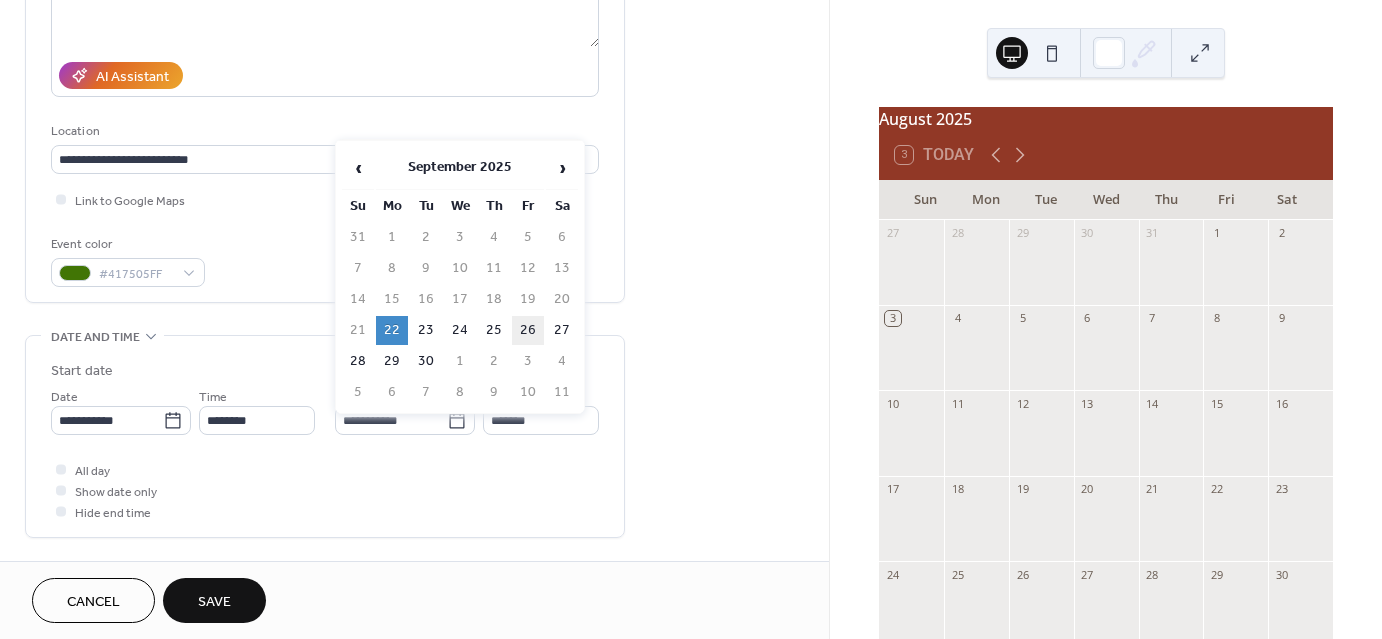 click on "26" at bounding box center [528, 330] 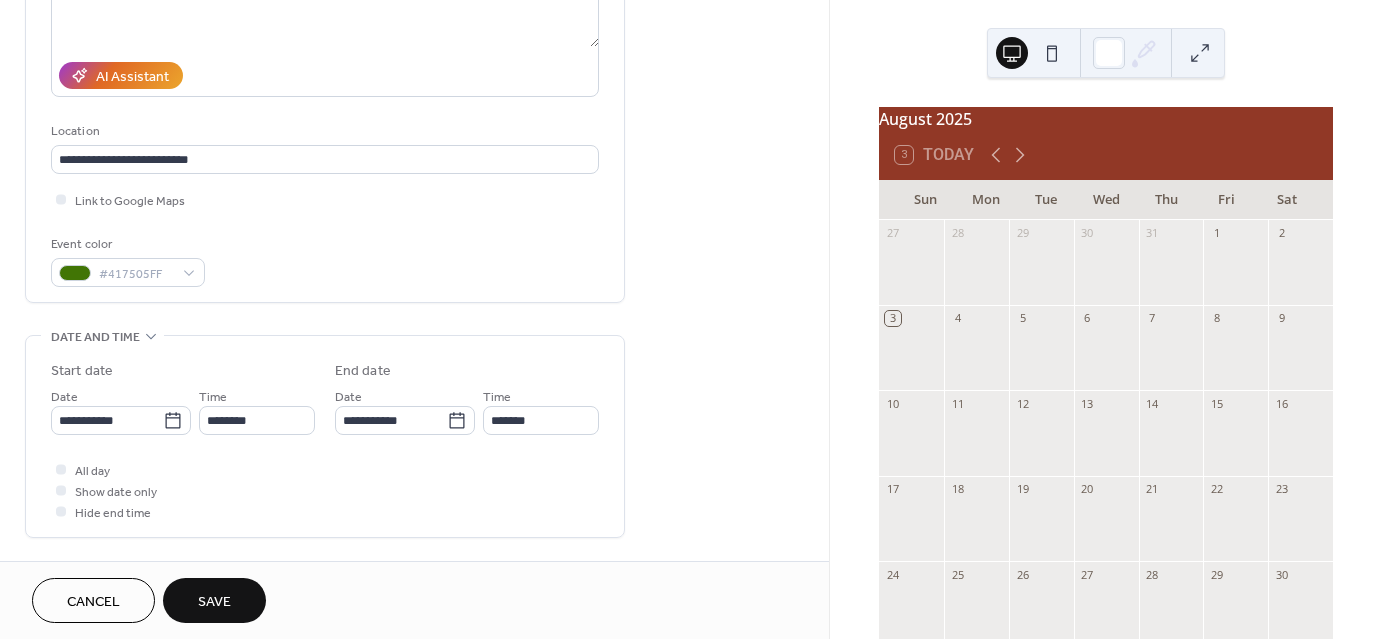 click on "**********" at bounding box center (325, 441) 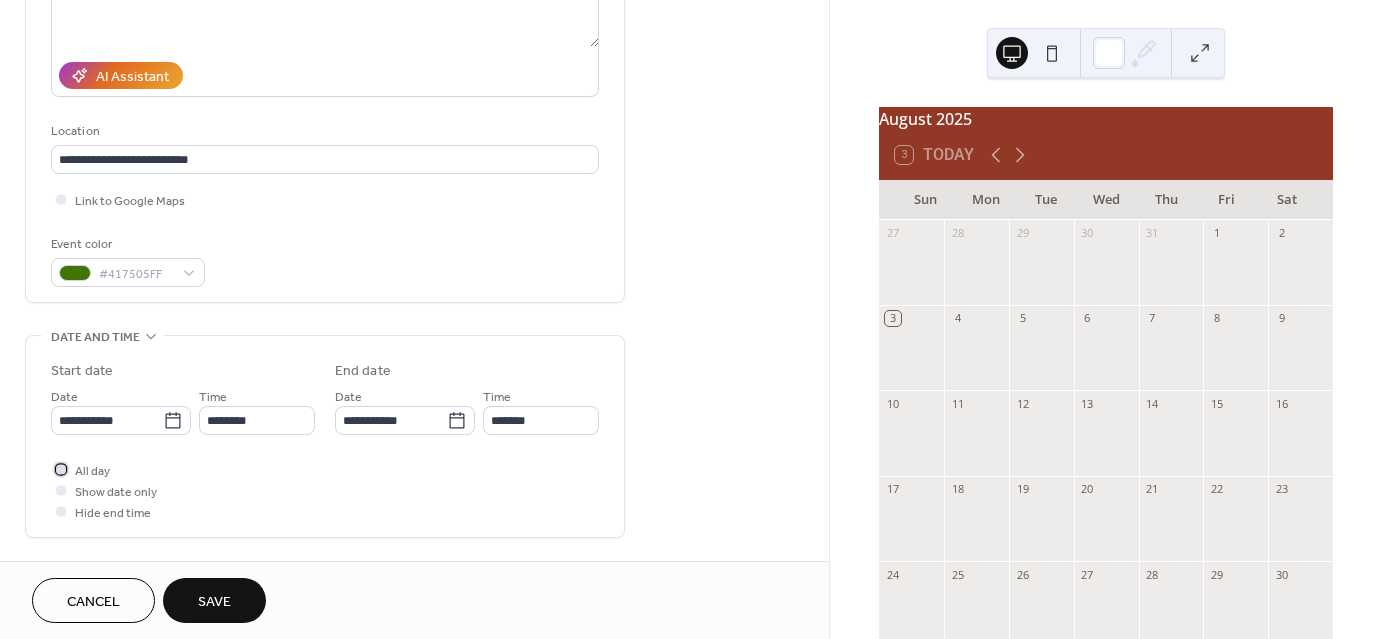 click at bounding box center (61, 469) 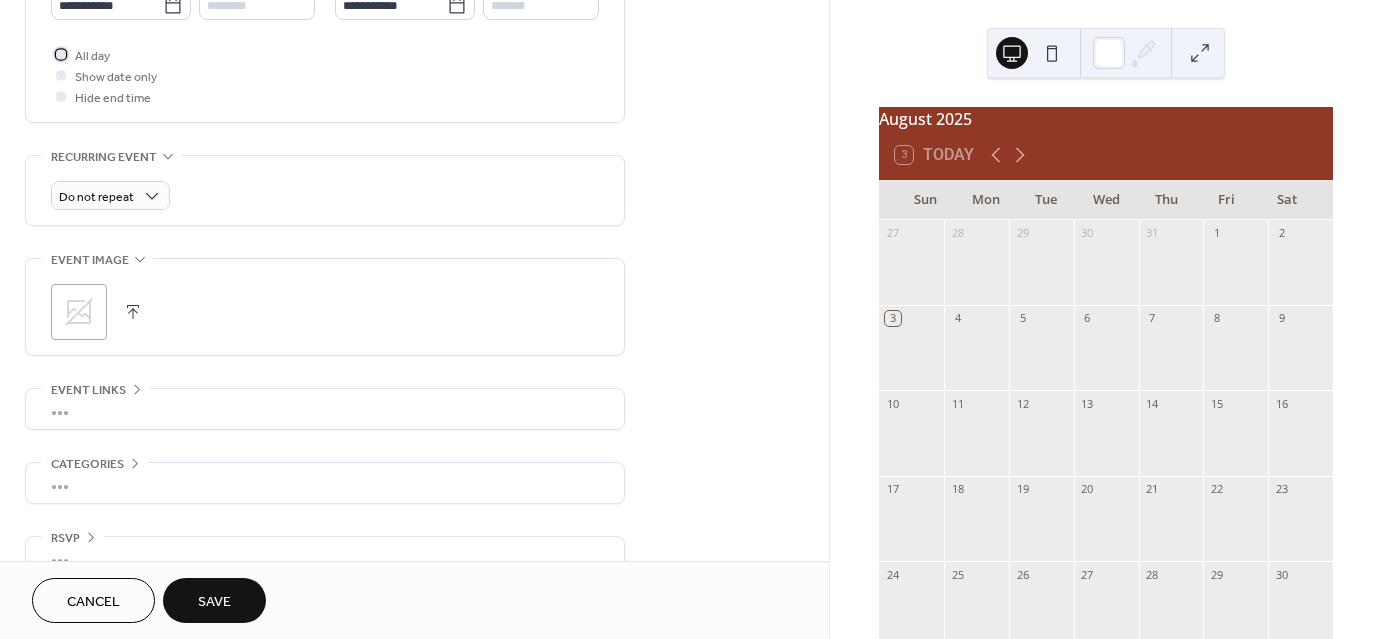 scroll, scrollTop: 765, scrollLeft: 0, axis: vertical 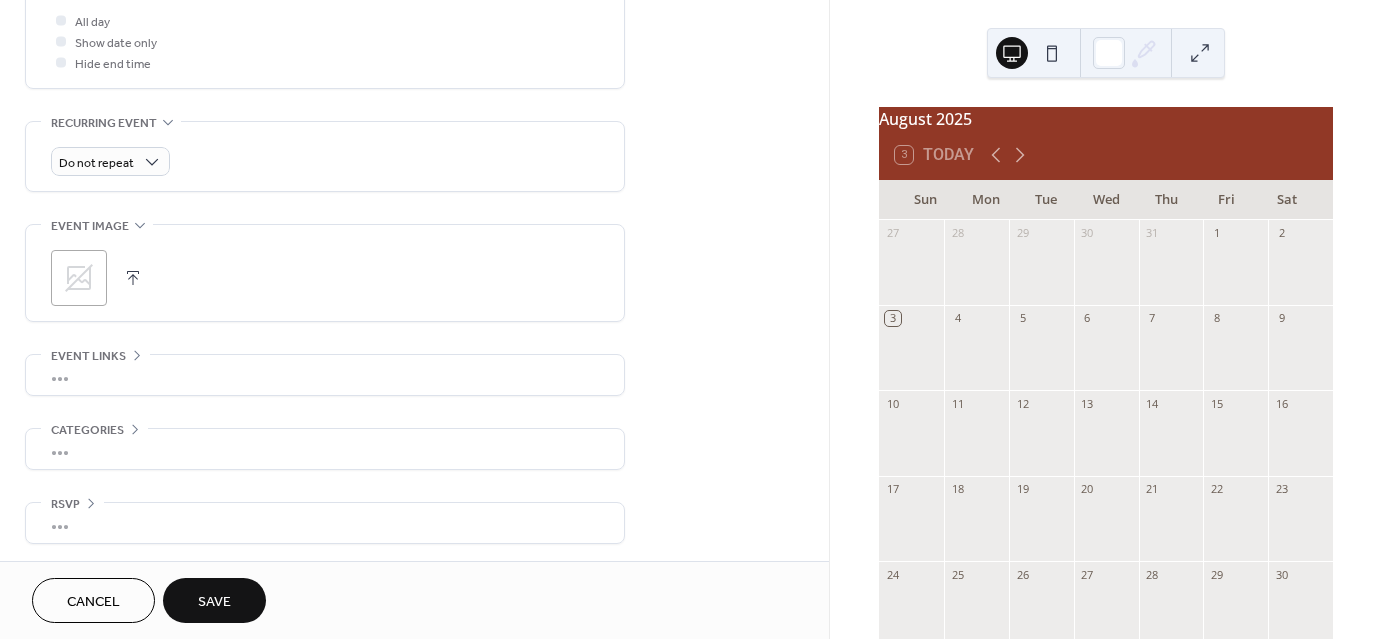 click on "•••" at bounding box center [325, 375] 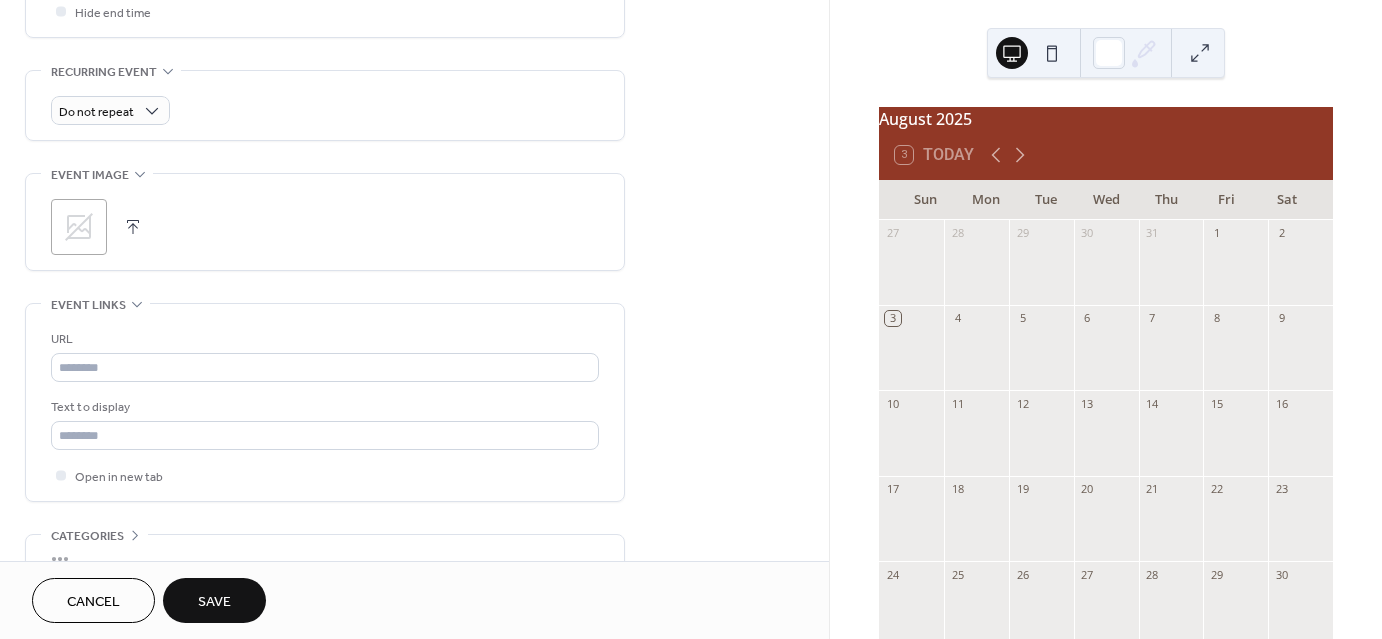 scroll, scrollTop: 817, scrollLeft: 0, axis: vertical 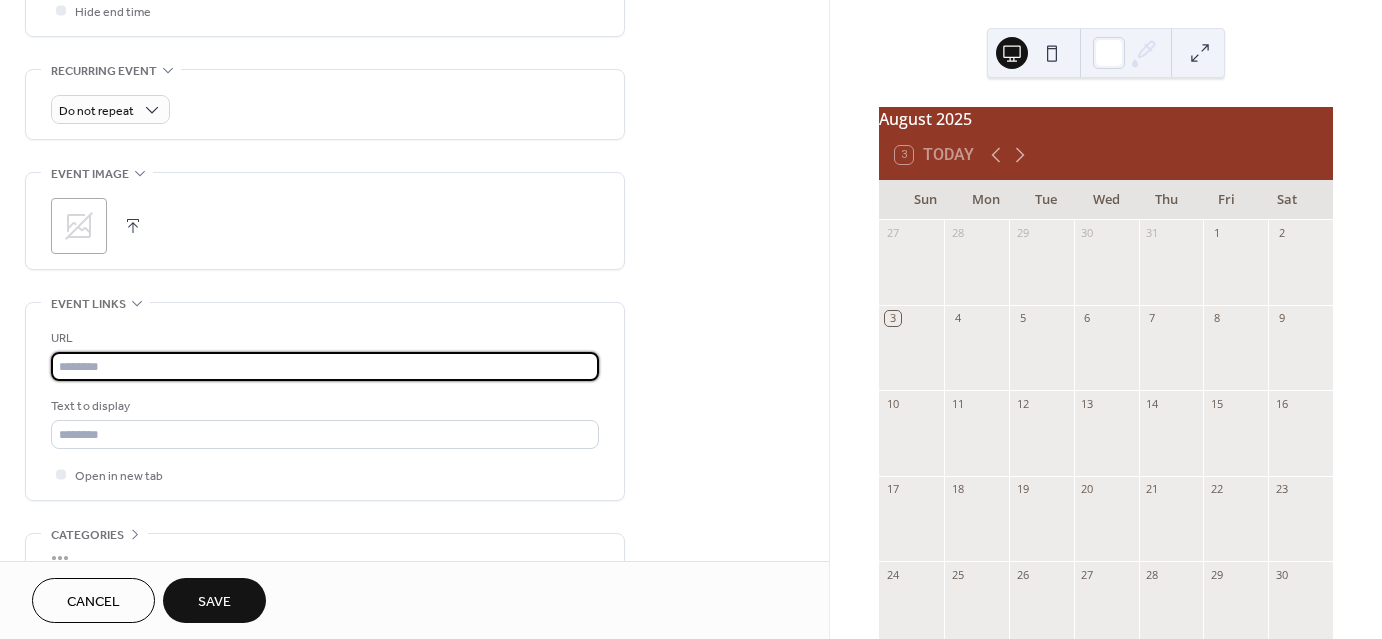 click at bounding box center [325, 366] 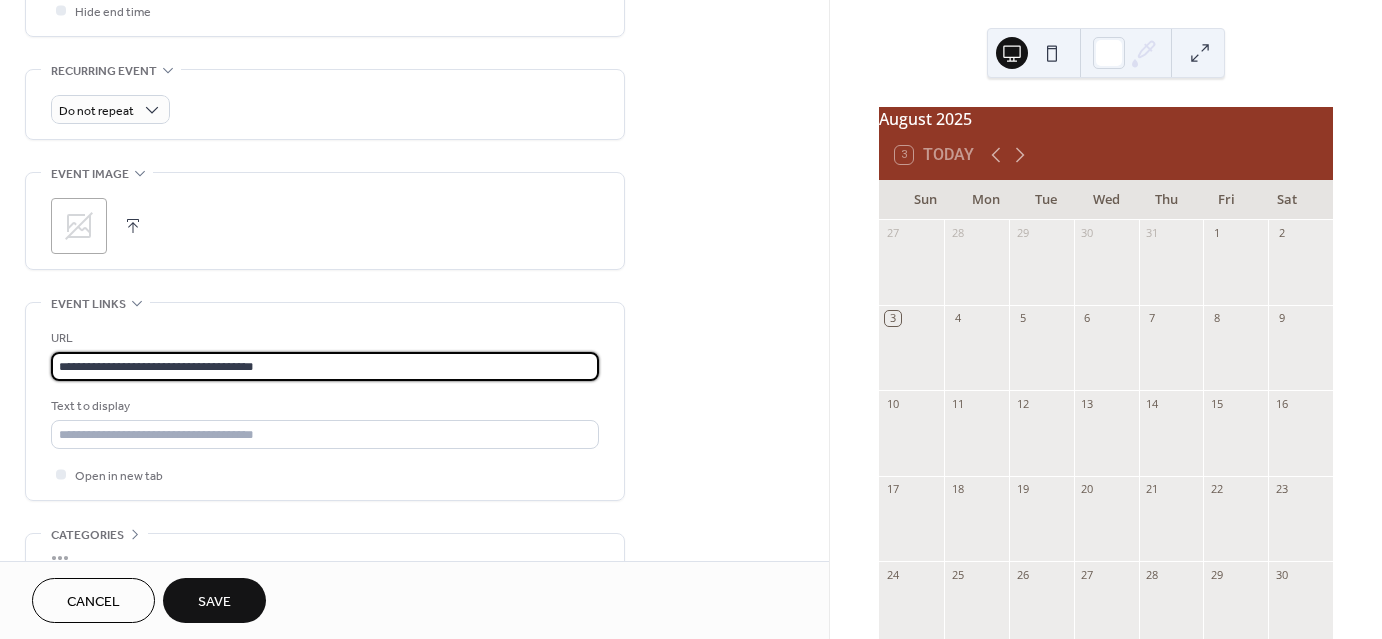 scroll, scrollTop: 1, scrollLeft: 0, axis: vertical 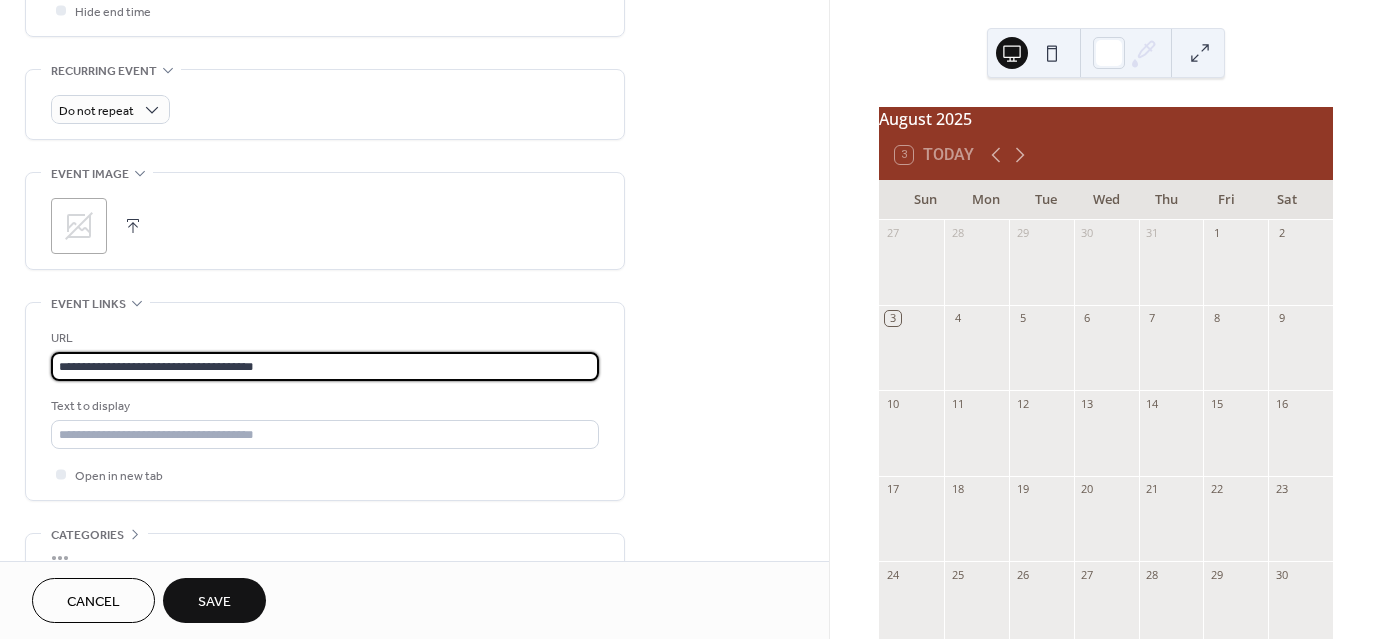 type on "**********" 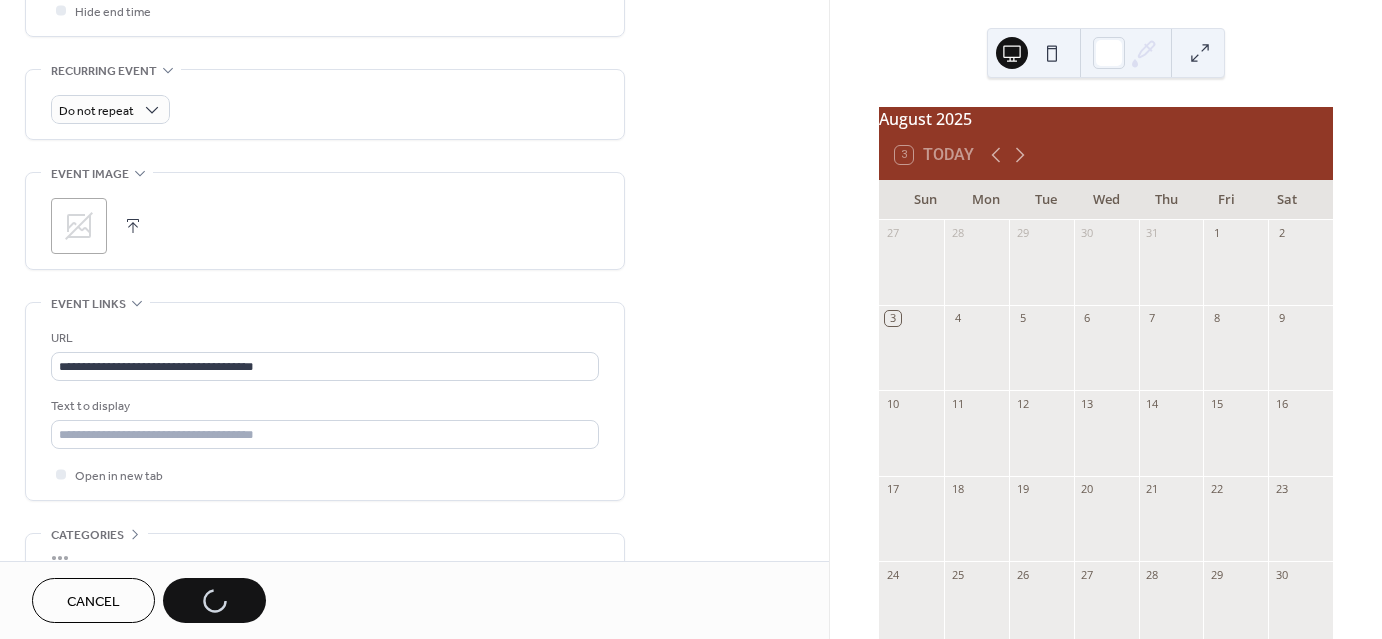 scroll, scrollTop: 0, scrollLeft: 0, axis: both 